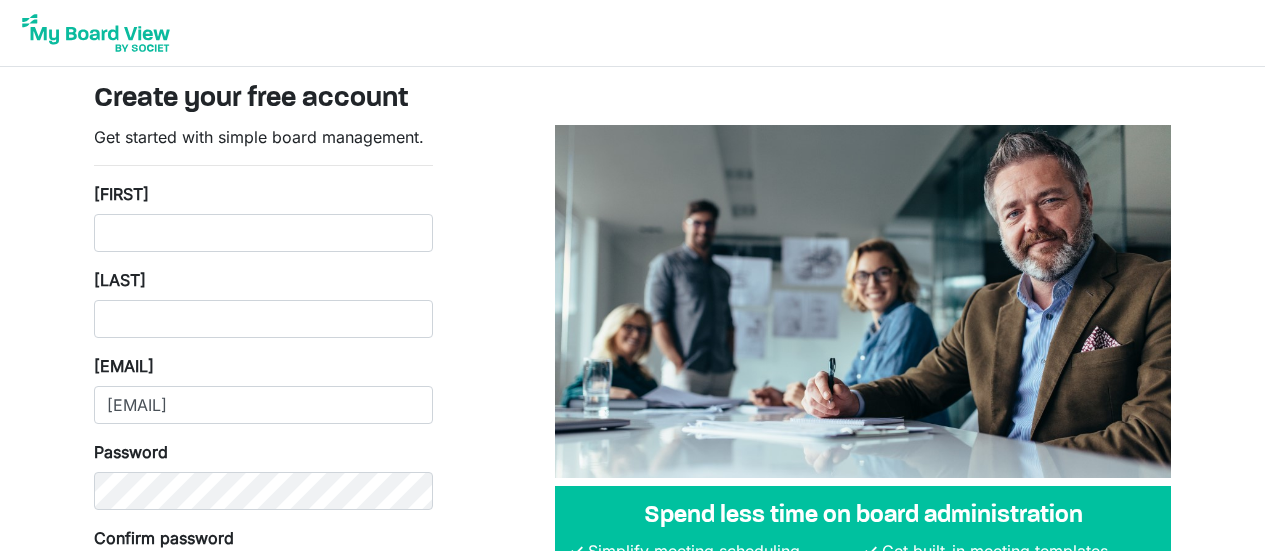 scroll, scrollTop: 0, scrollLeft: 0, axis: both 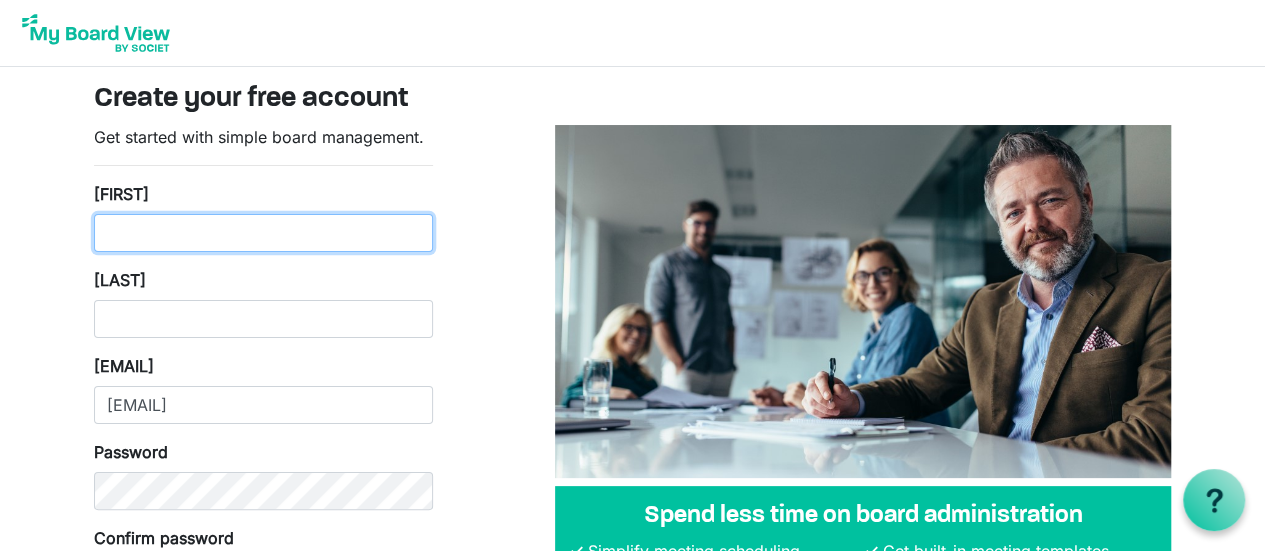 click on "First Name" at bounding box center [263, 233] 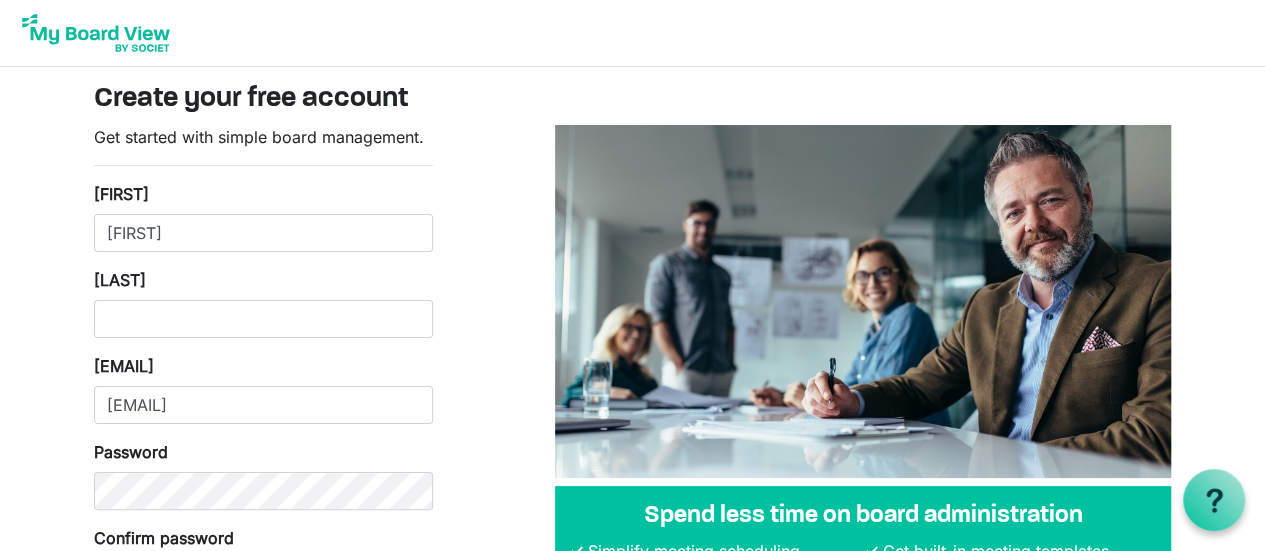 type on "Cook" 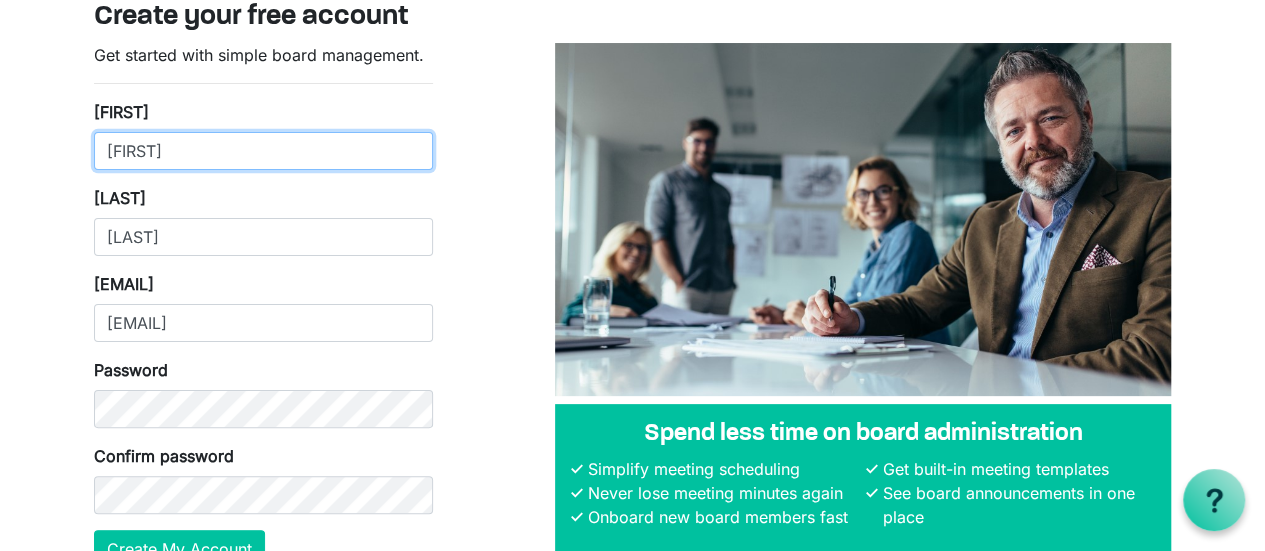 scroll, scrollTop: 188, scrollLeft: 0, axis: vertical 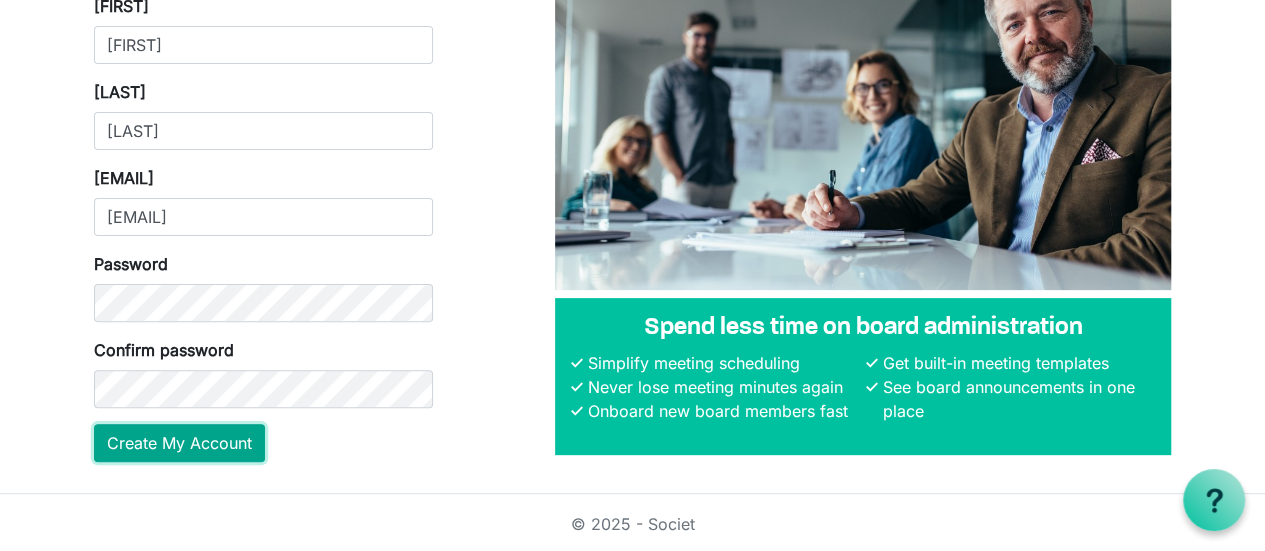 click on "Create My Account" at bounding box center [179, 443] 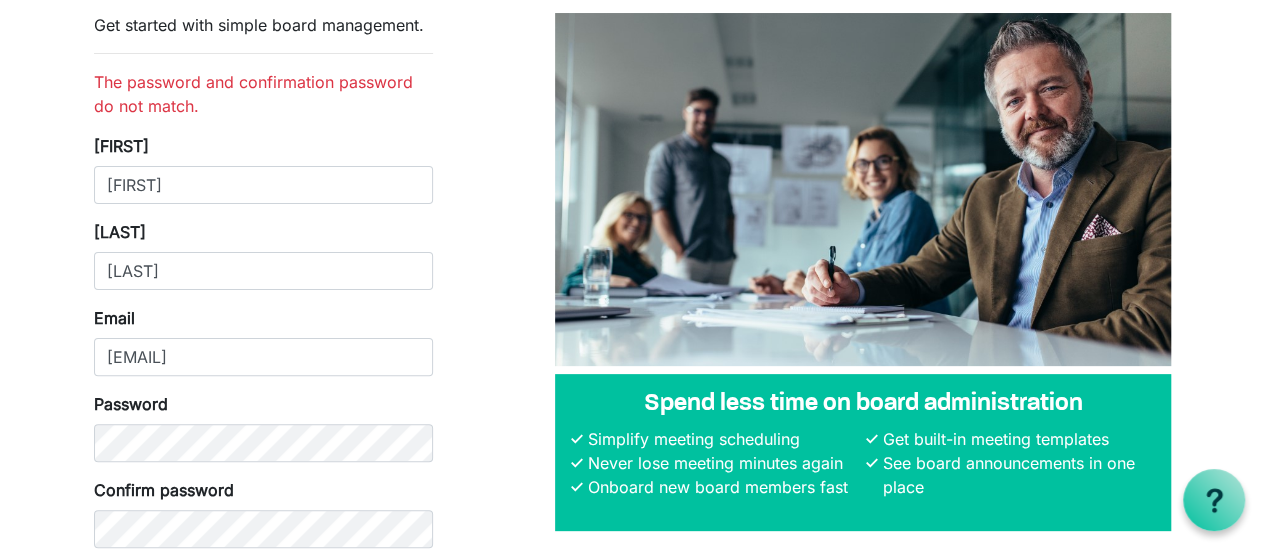 scroll, scrollTop: 200, scrollLeft: 0, axis: vertical 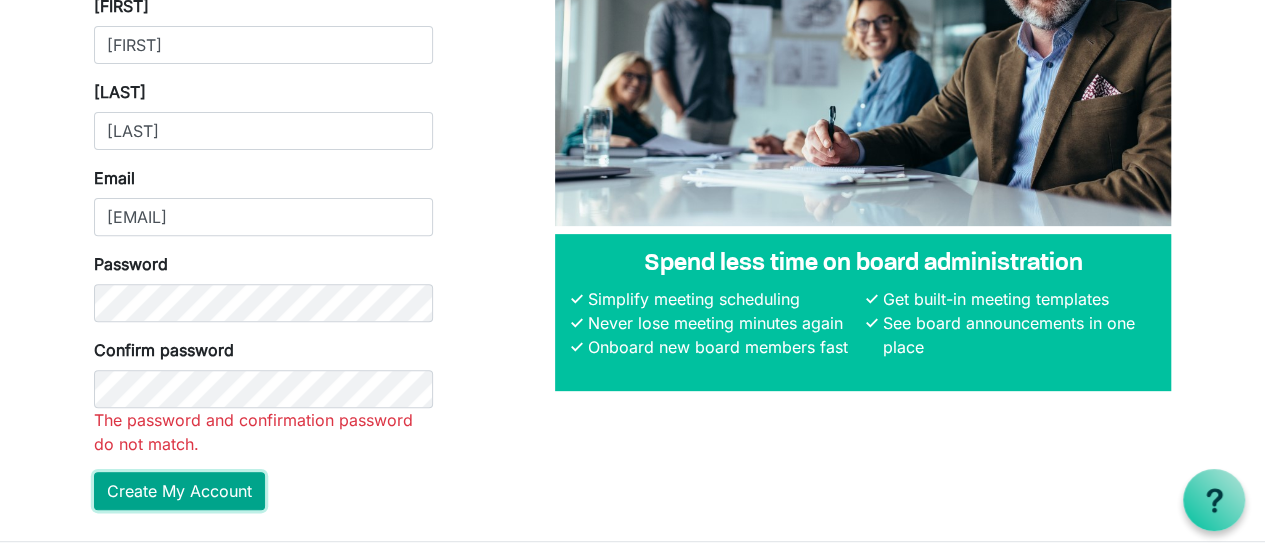 click on "Create My Account" at bounding box center [179, 491] 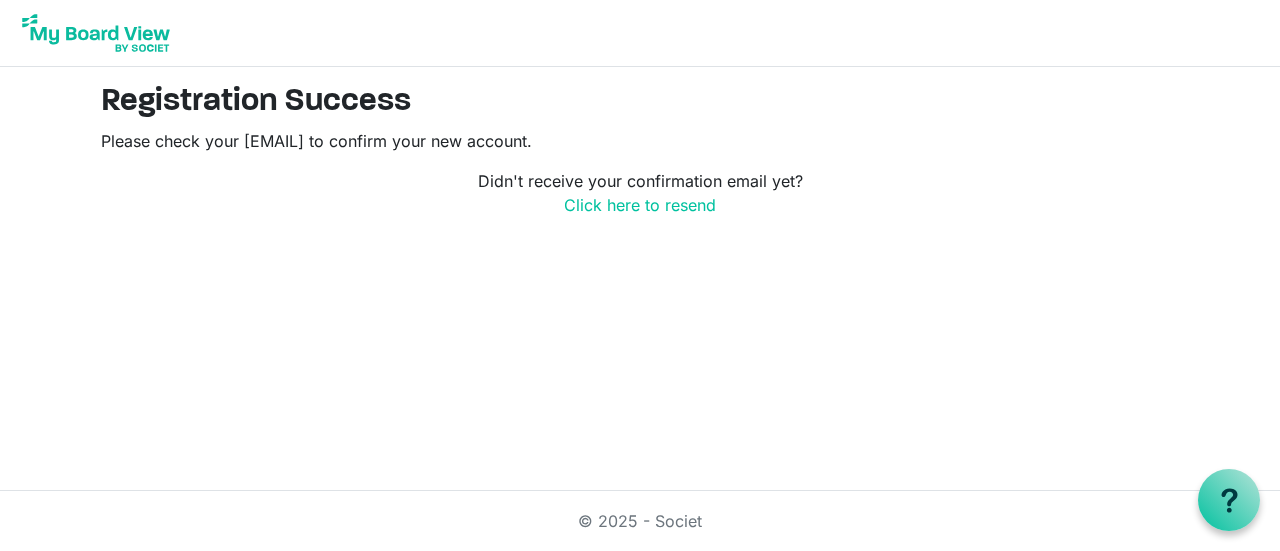 scroll, scrollTop: 0, scrollLeft: 0, axis: both 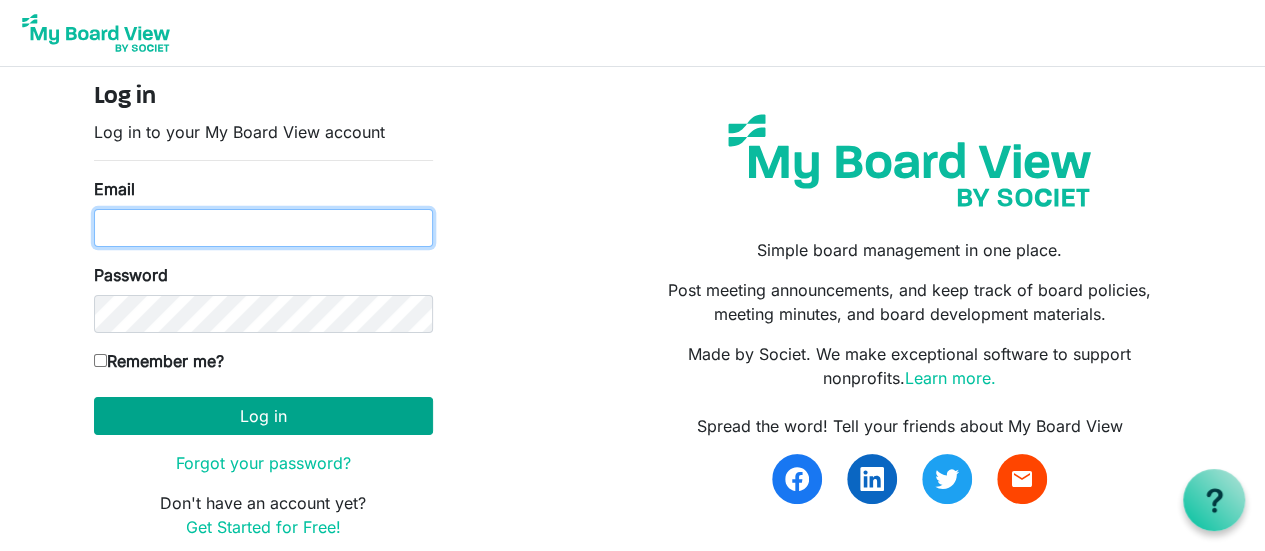 type on "[EMAIL]" 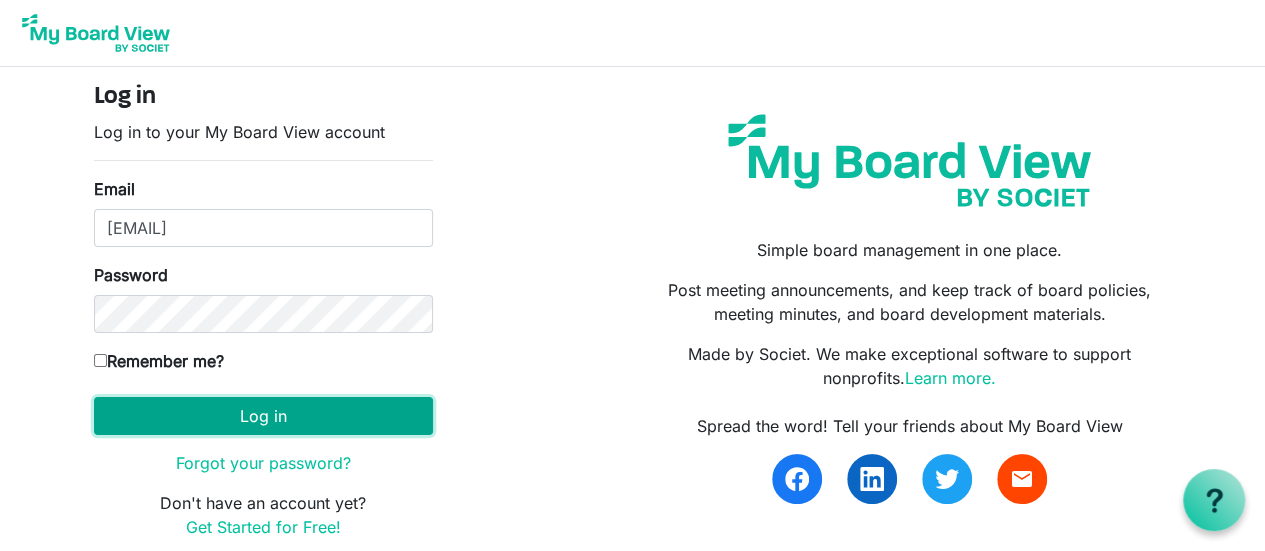 click on "Log in" at bounding box center (263, 416) 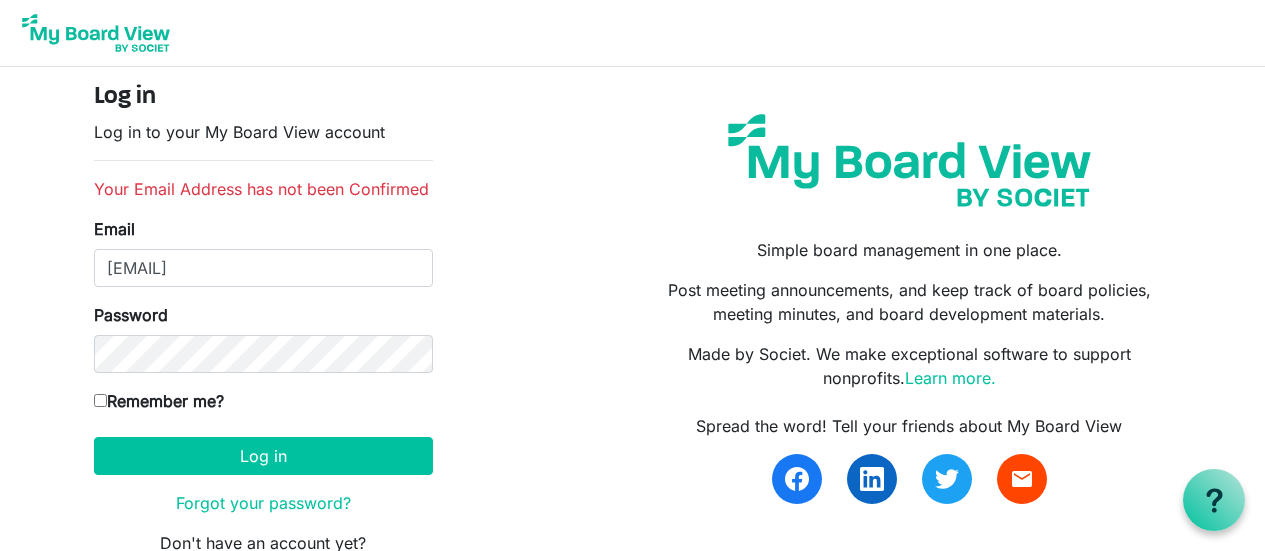 scroll, scrollTop: 0, scrollLeft: 0, axis: both 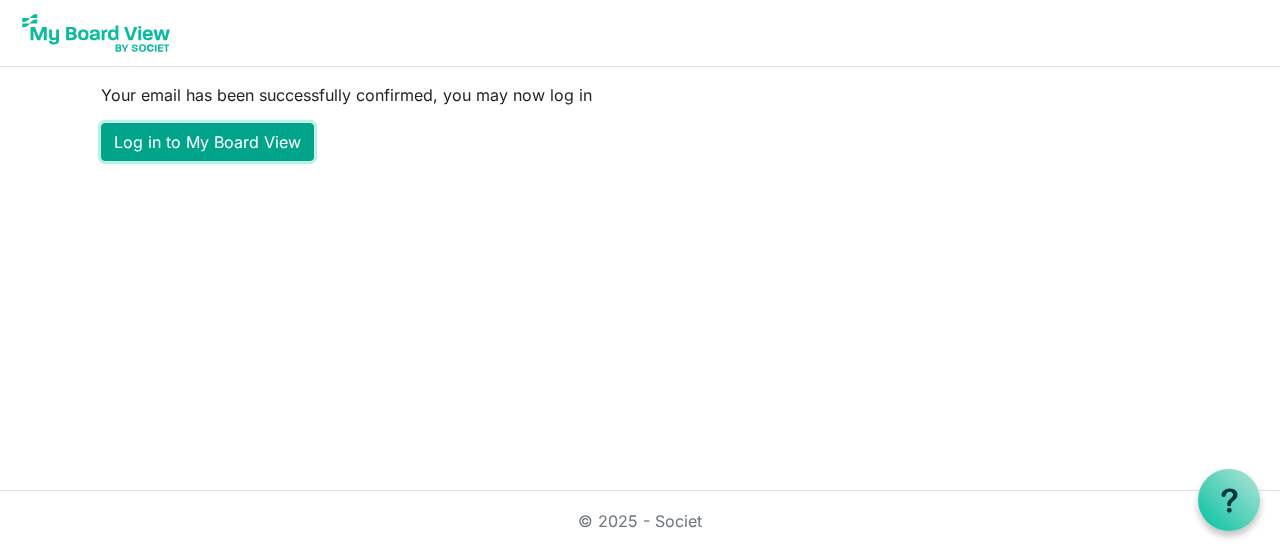 click on "Log in to My Board View" at bounding box center (207, 142) 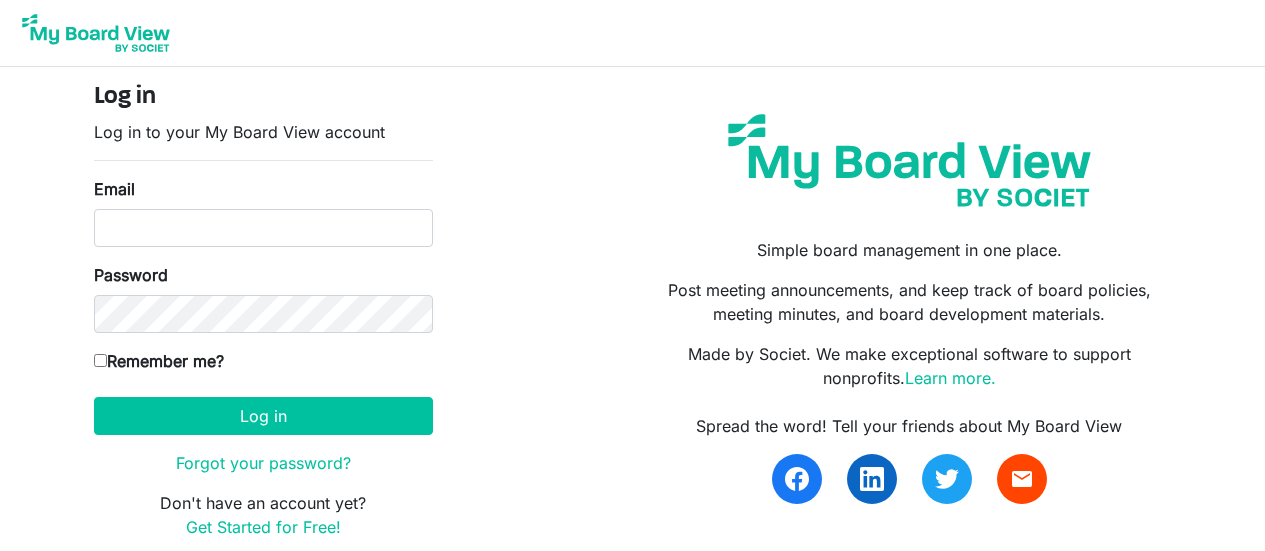 scroll, scrollTop: 0, scrollLeft: 0, axis: both 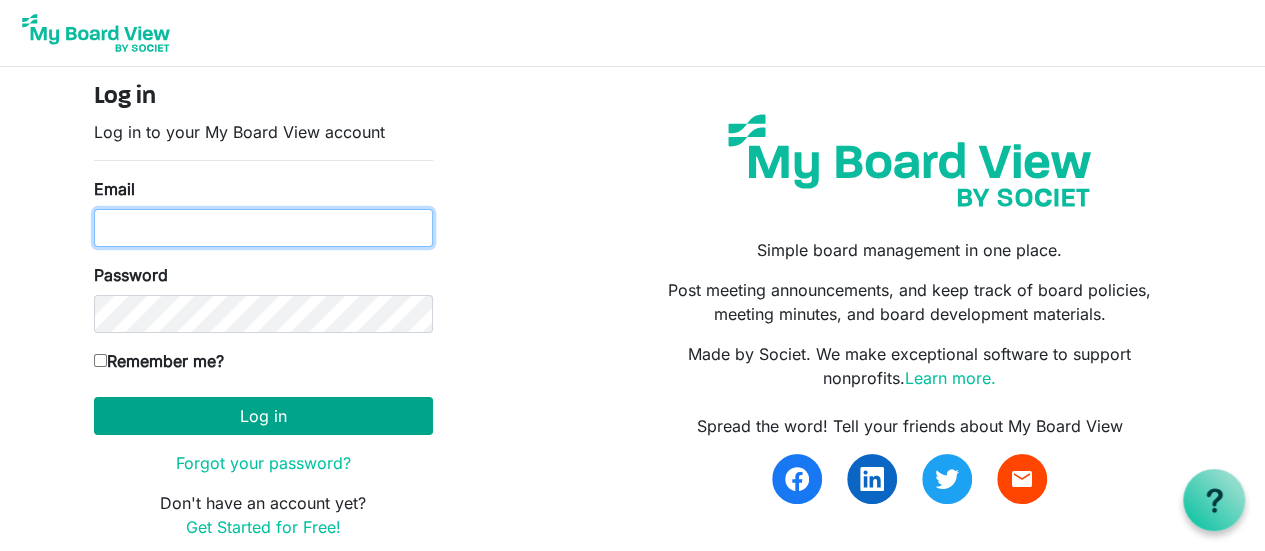 type on "pamela.cook.rd@gmail.com" 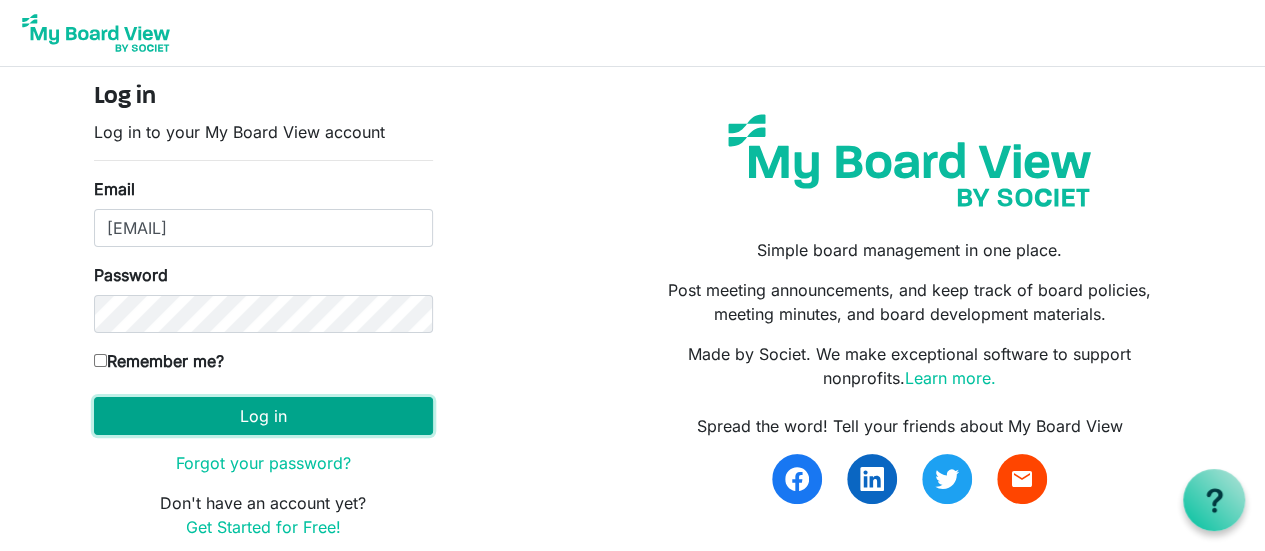 click on "Log in" at bounding box center (263, 416) 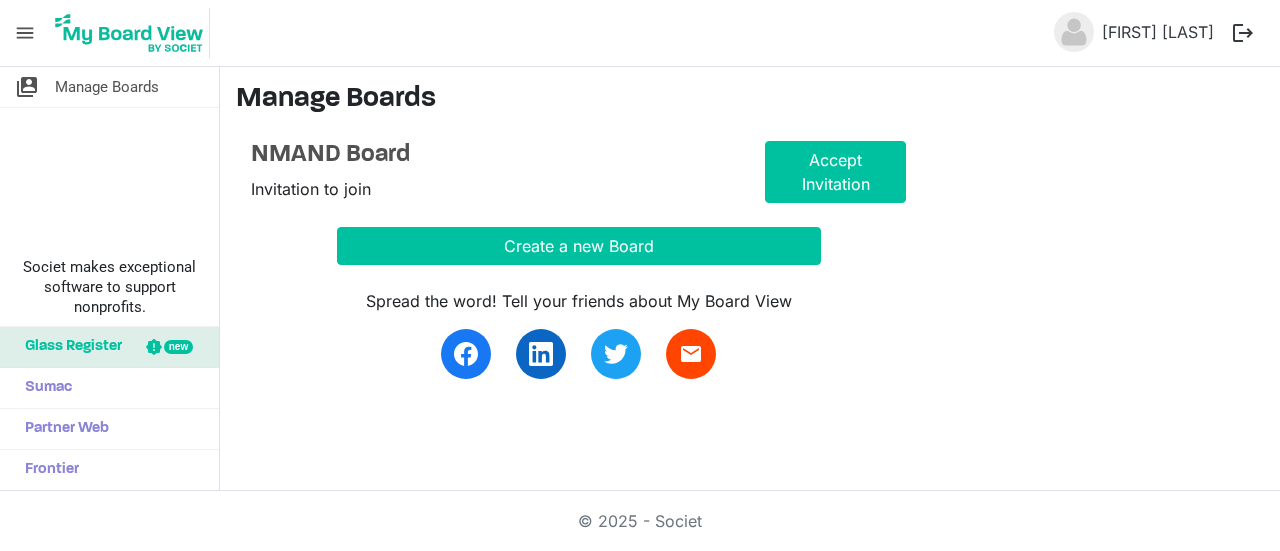 scroll, scrollTop: 0, scrollLeft: 0, axis: both 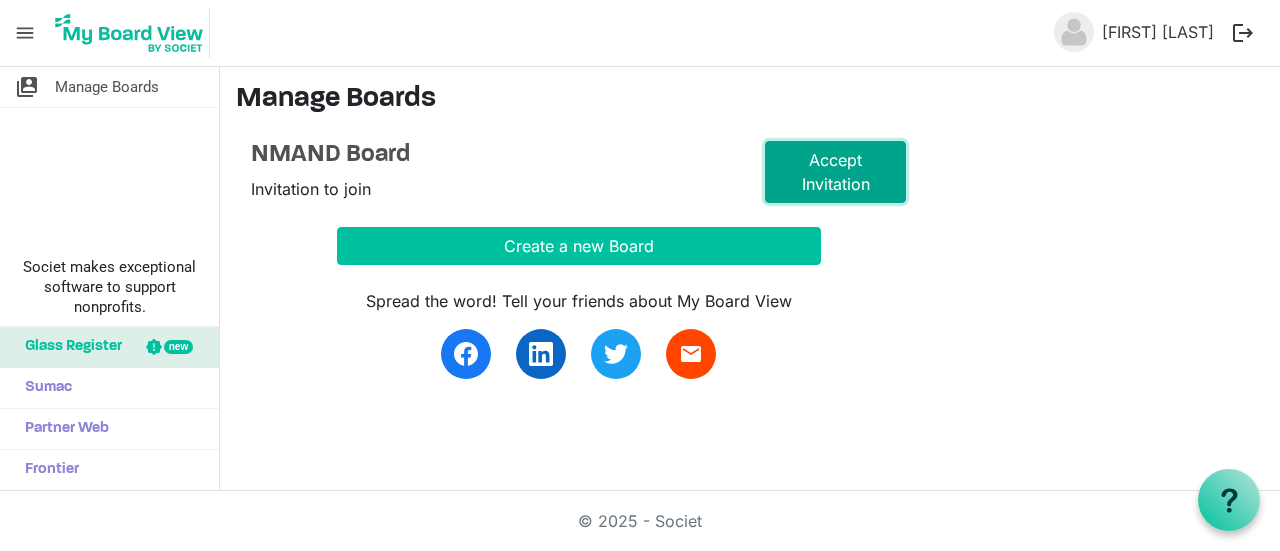 click on "Accept Invitation" at bounding box center (835, 172) 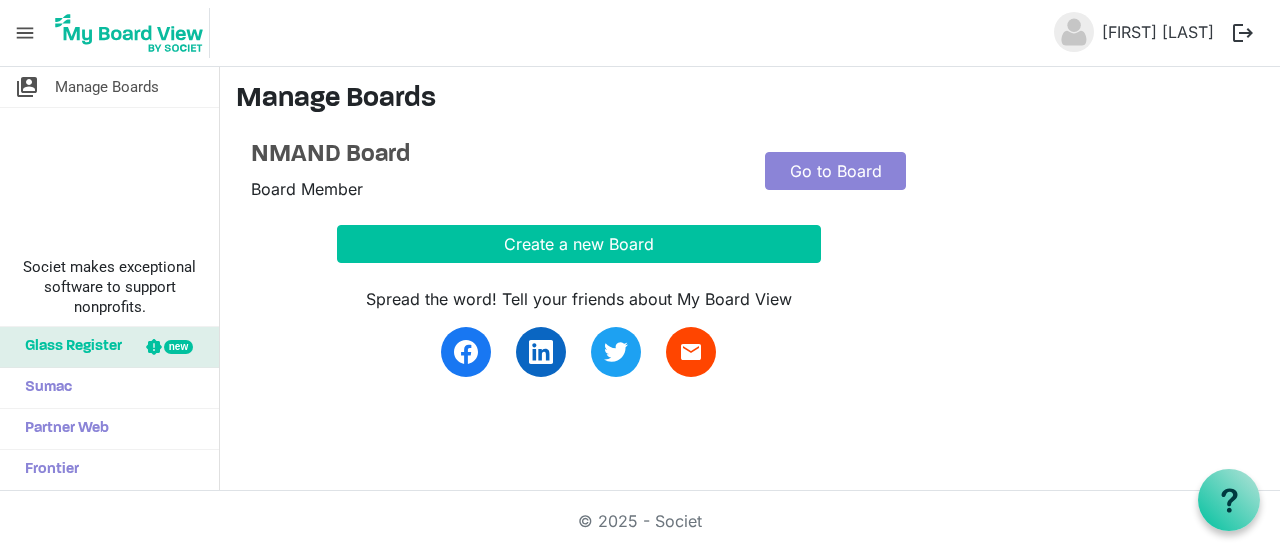 scroll, scrollTop: 0, scrollLeft: 0, axis: both 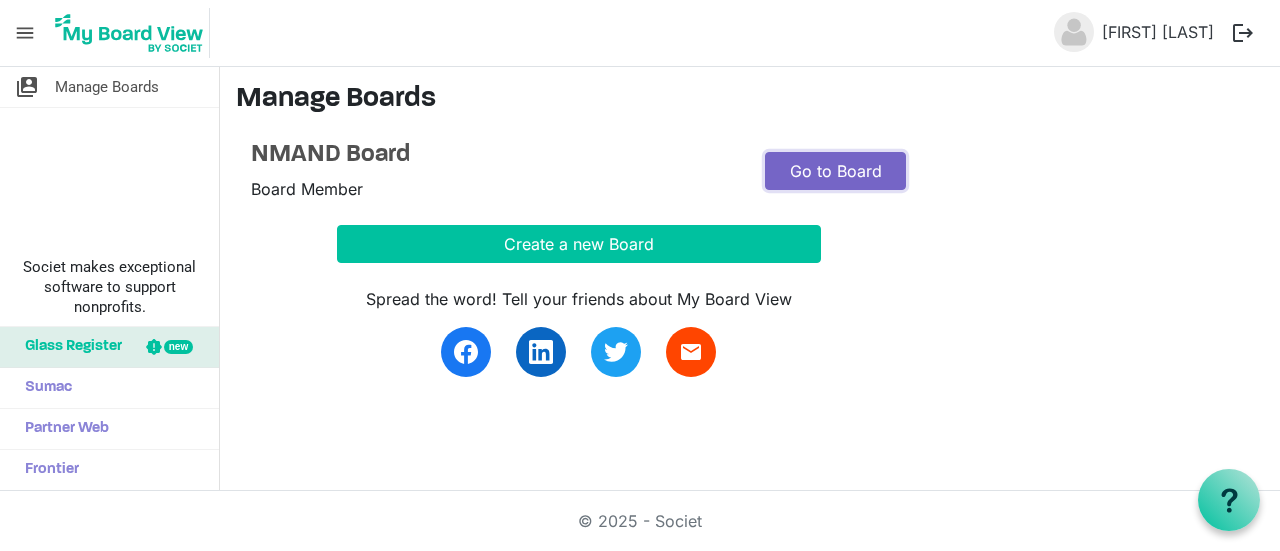 click on "Go to Board" at bounding box center (835, 171) 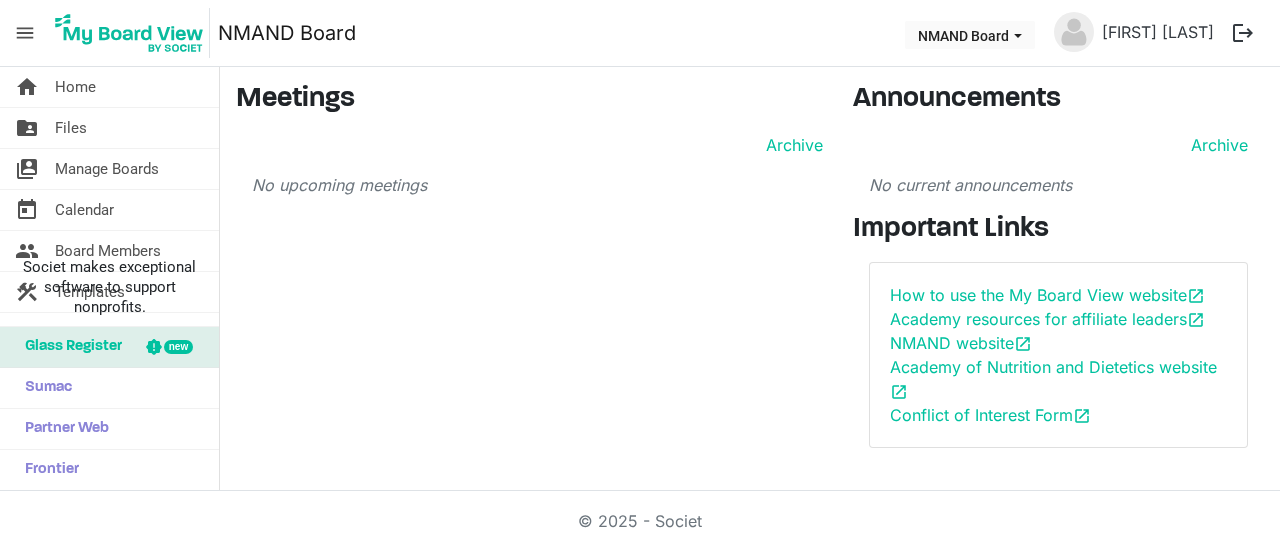 scroll, scrollTop: 0, scrollLeft: 0, axis: both 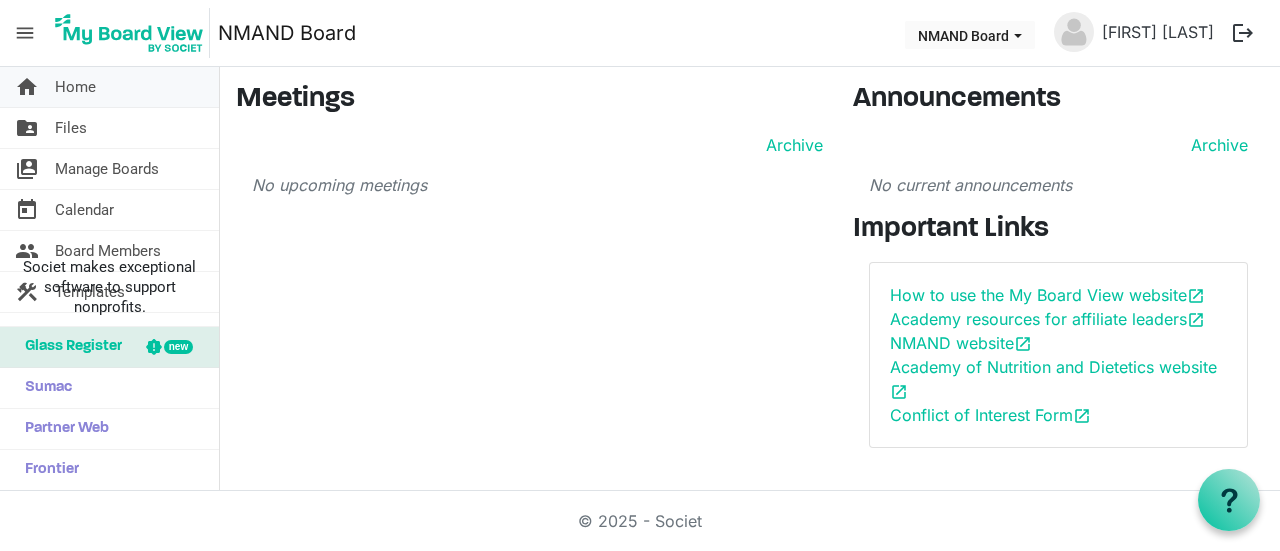 click on "Home" at bounding box center (75, 87) 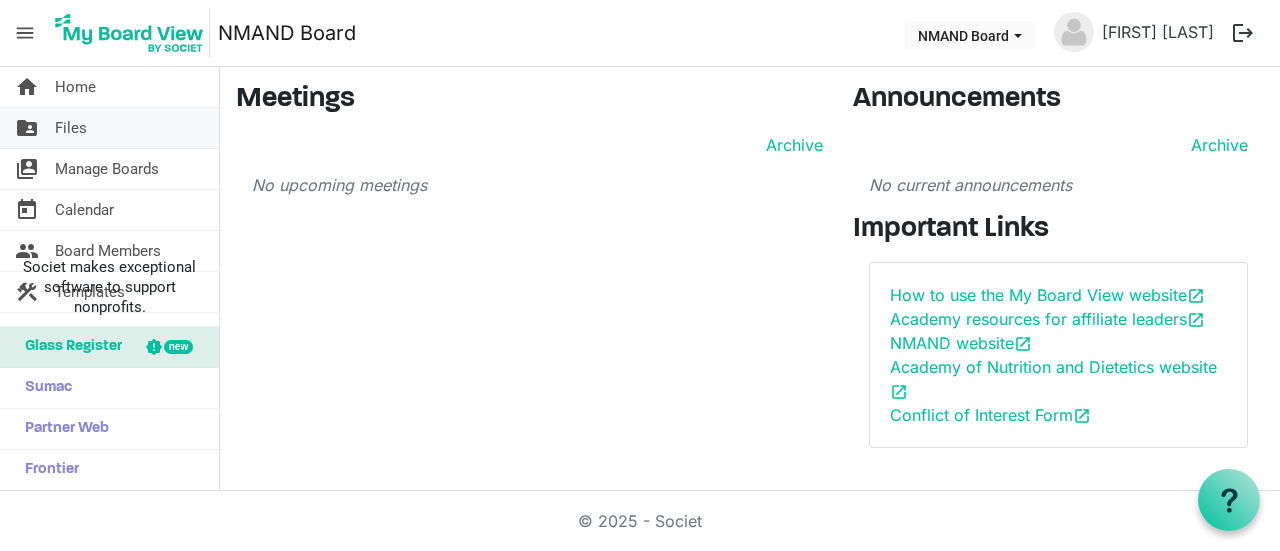 click on "Files" at bounding box center [71, 128] 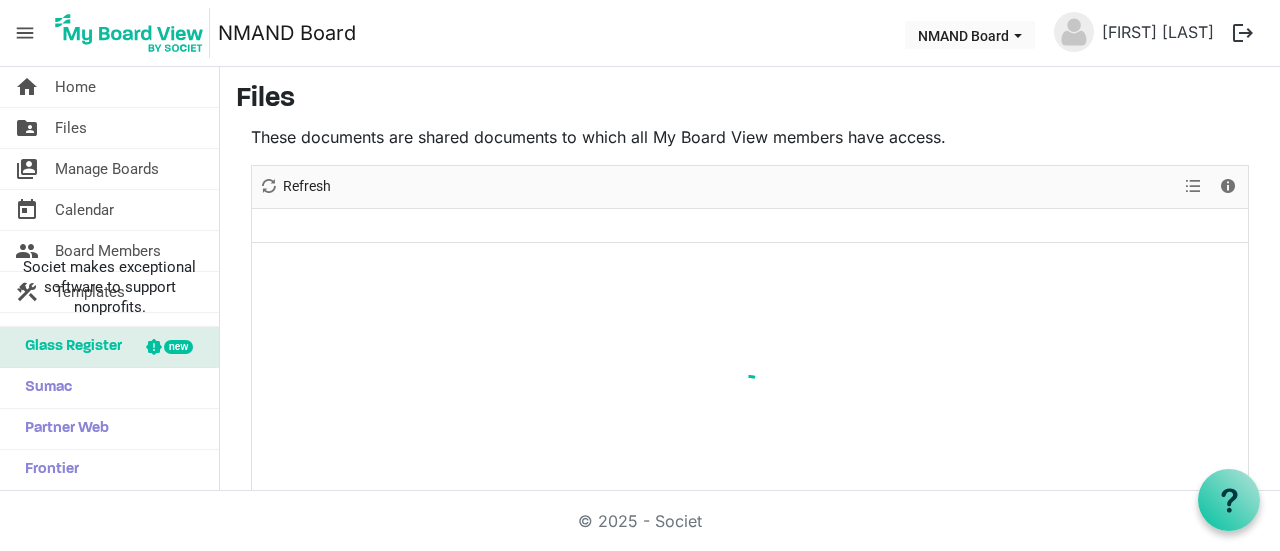 scroll, scrollTop: 0, scrollLeft: 0, axis: both 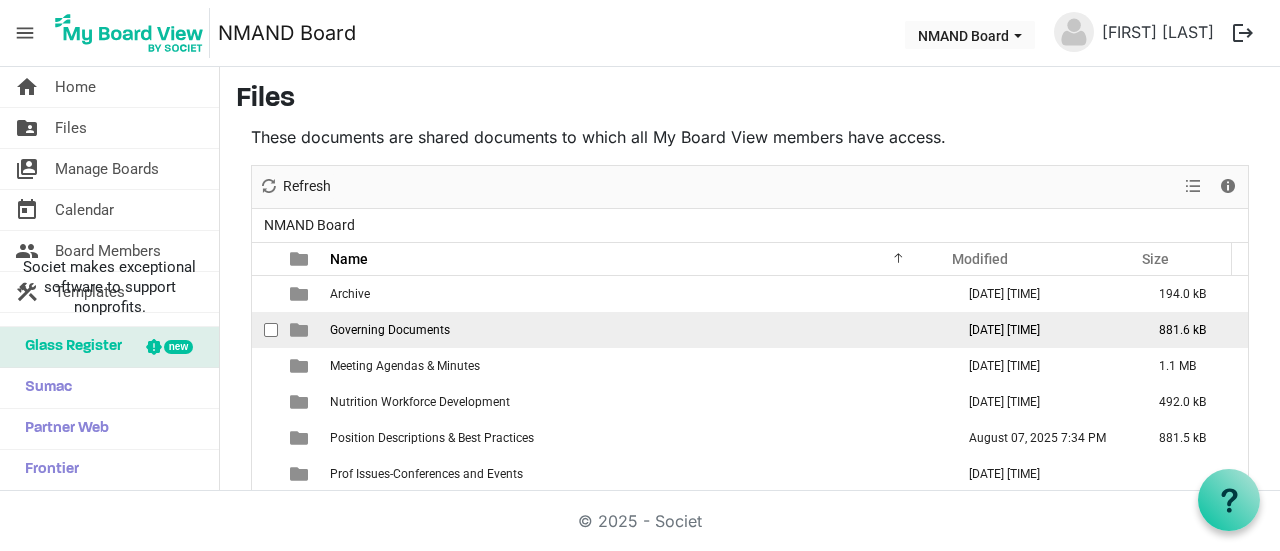 click on "Governing Documents" at bounding box center [390, 330] 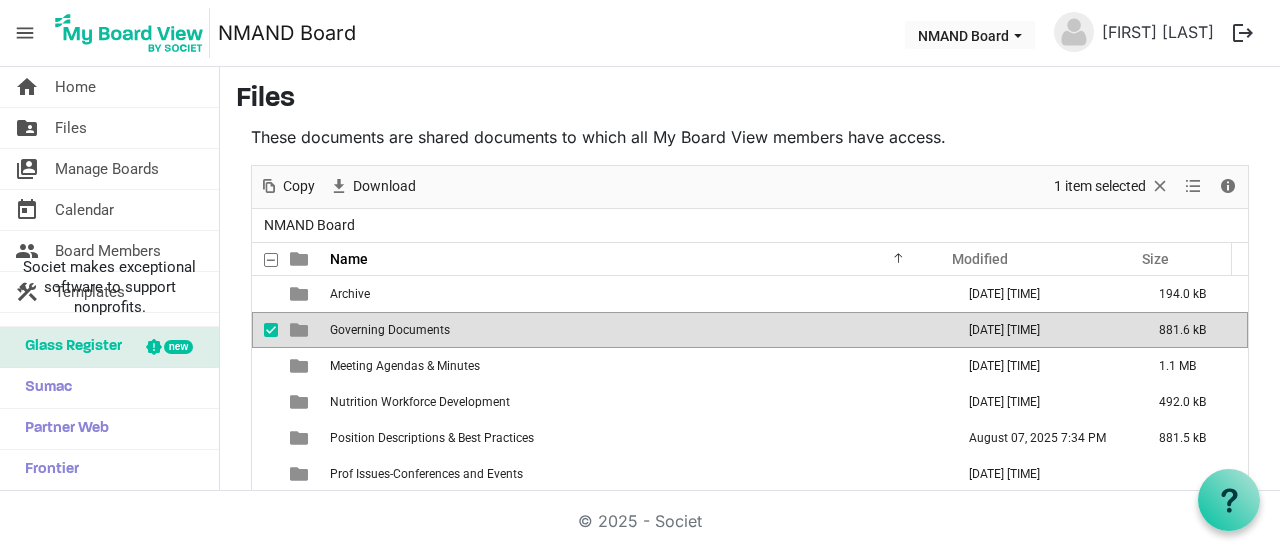 click on "Governing Documents" at bounding box center [636, 330] 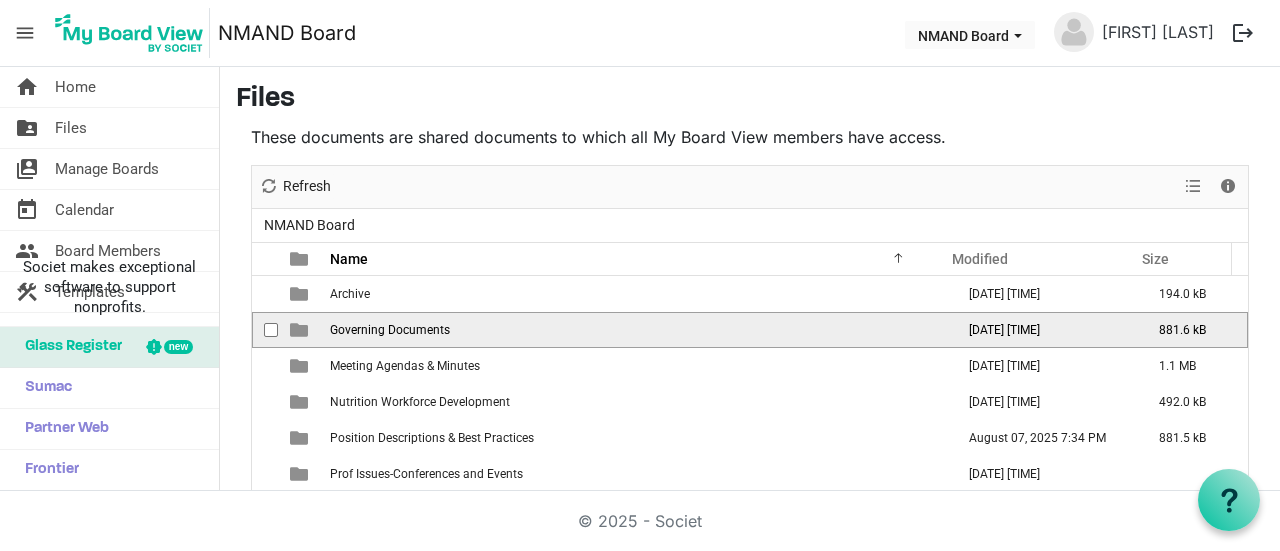 click on "Governing Documents" at bounding box center [636, 330] 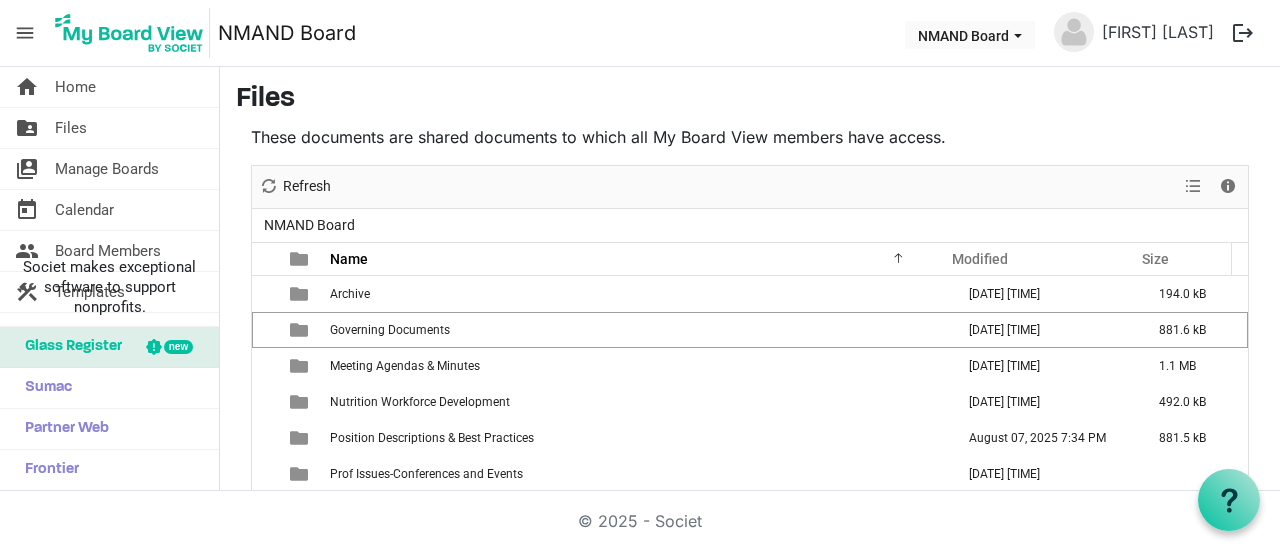 scroll, scrollTop: 122, scrollLeft: 0, axis: vertical 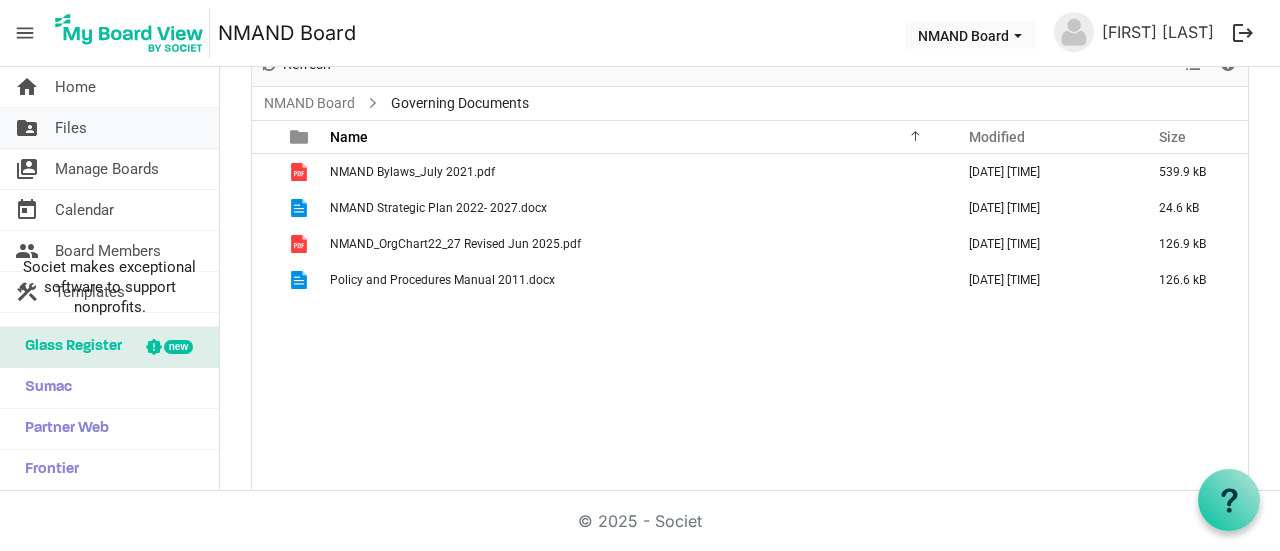 click on "Files" at bounding box center (71, 128) 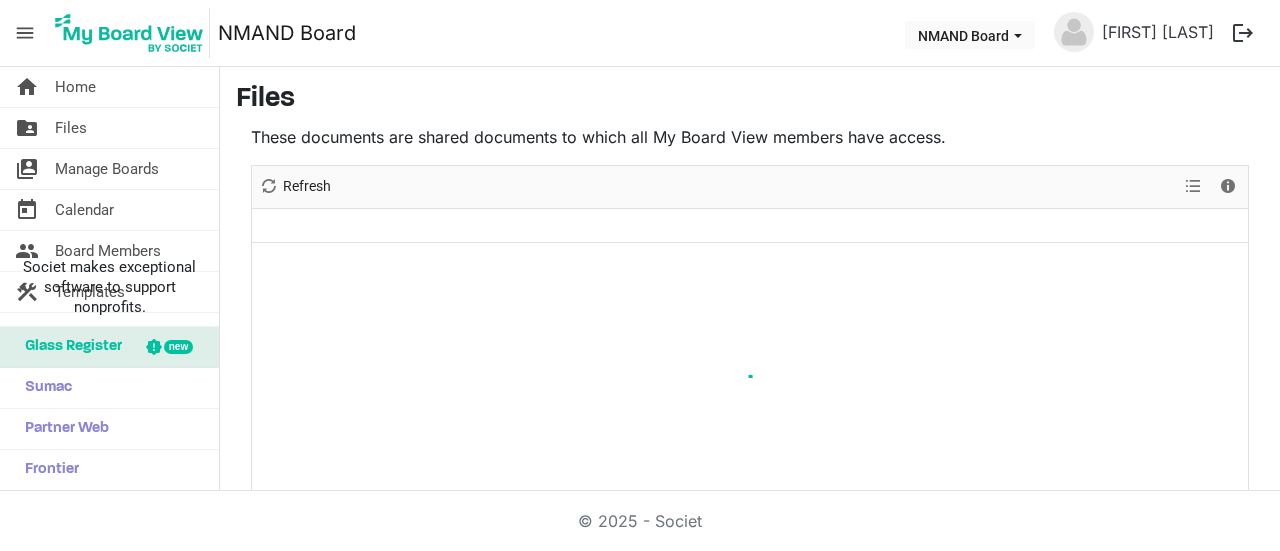 scroll, scrollTop: 0, scrollLeft: 0, axis: both 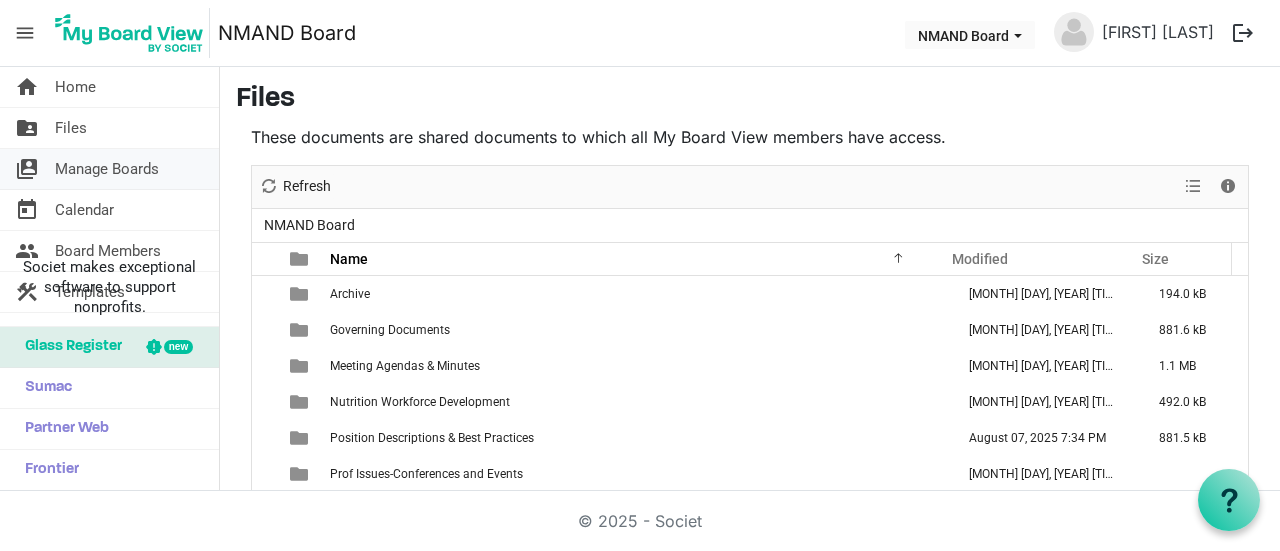 click on "Manage Boards" at bounding box center (107, 169) 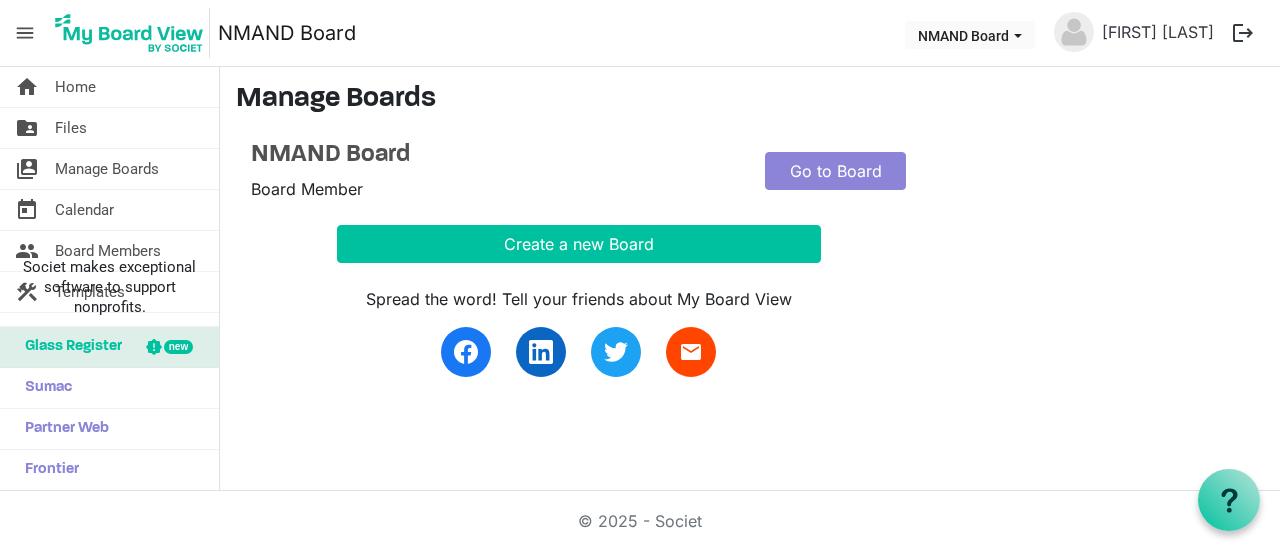 scroll, scrollTop: 0, scrollLeft: 0, axis: both 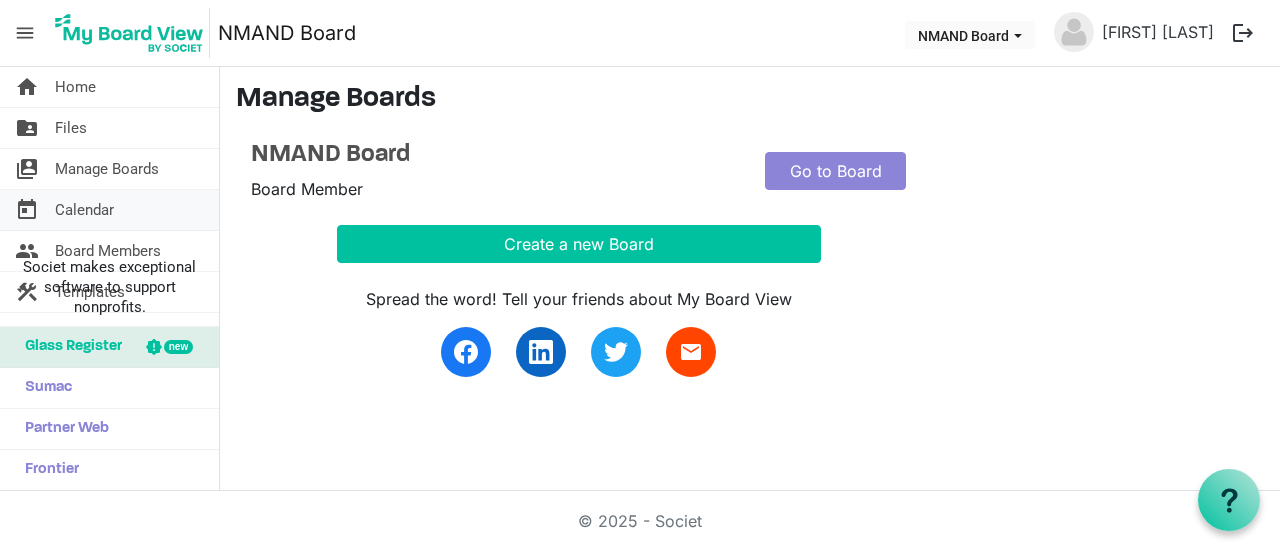click on "Calendar" at bounding box center (84, 210) 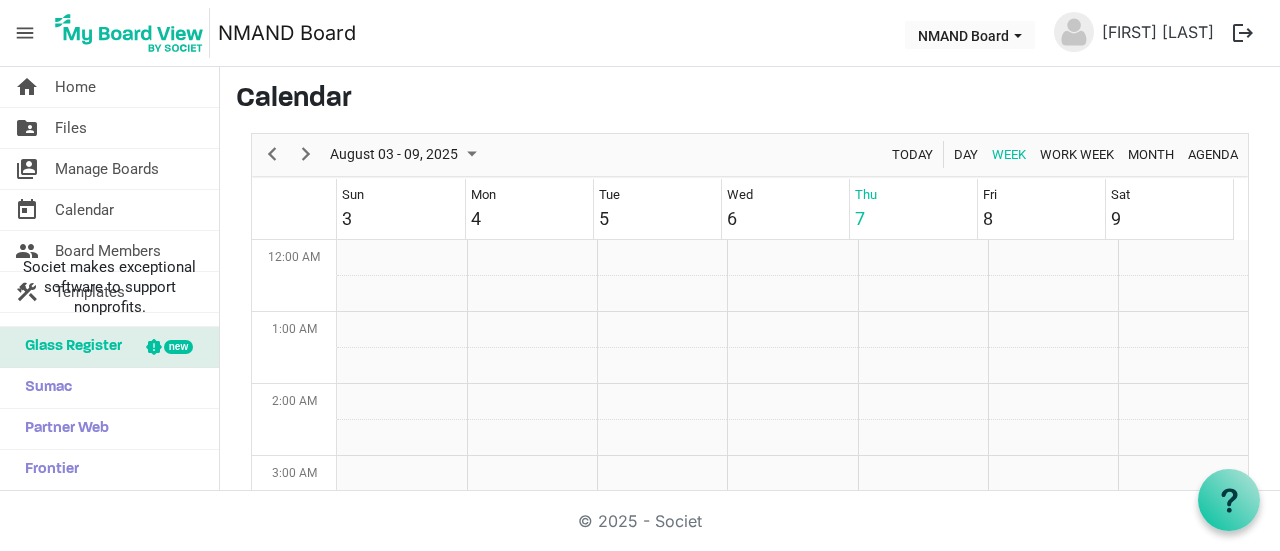 scroll, scrollTop: 0, scrollLeft: 0, axis: both 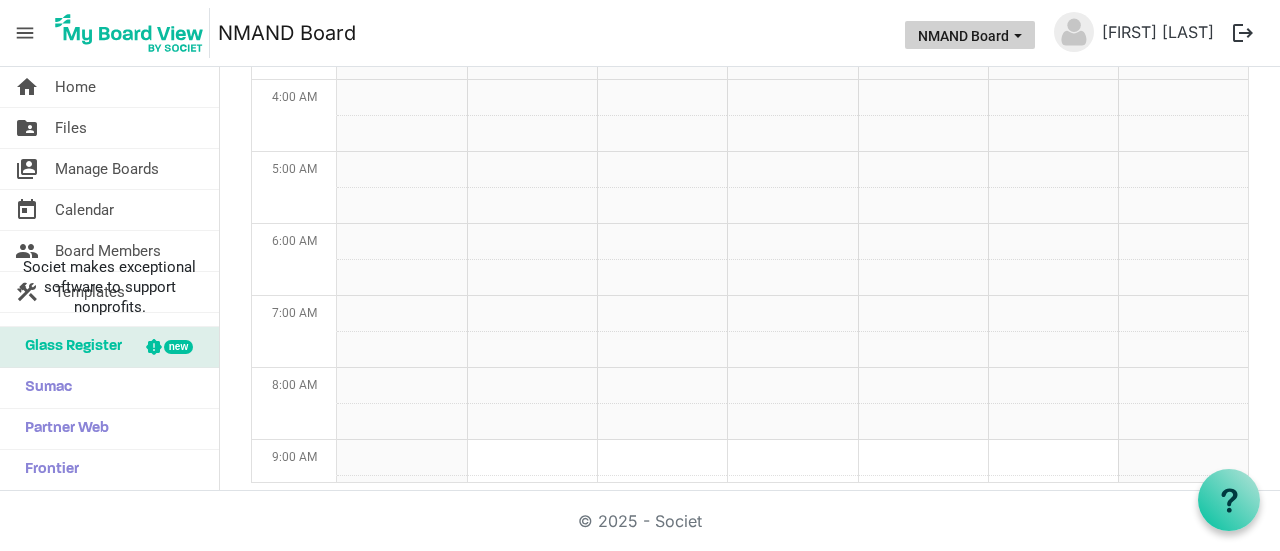 click on "NMAND Board" at bounding box center [970, 35] 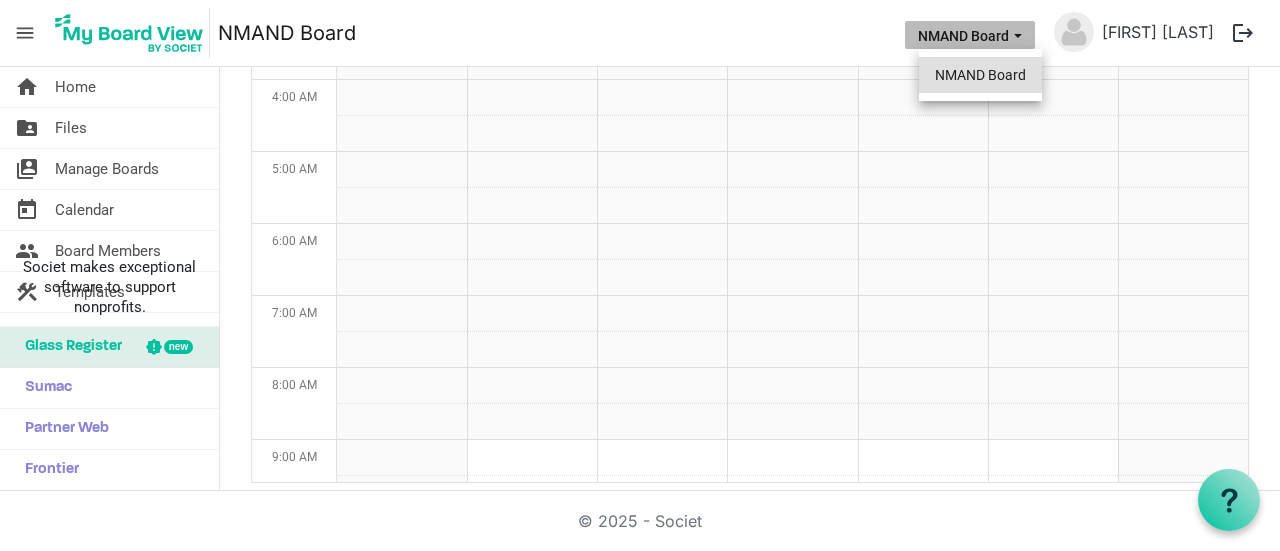 click on "NMAND Board" at bounding box center [980, 75] 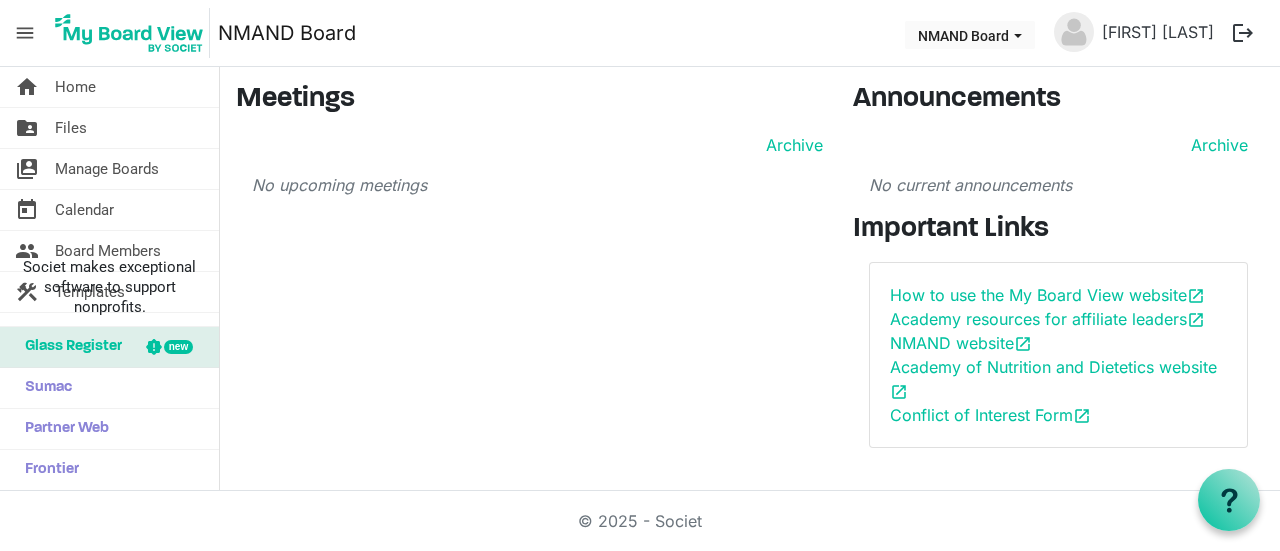 scroll, scrollTop: 0, scrollLeft: 0, axis: both 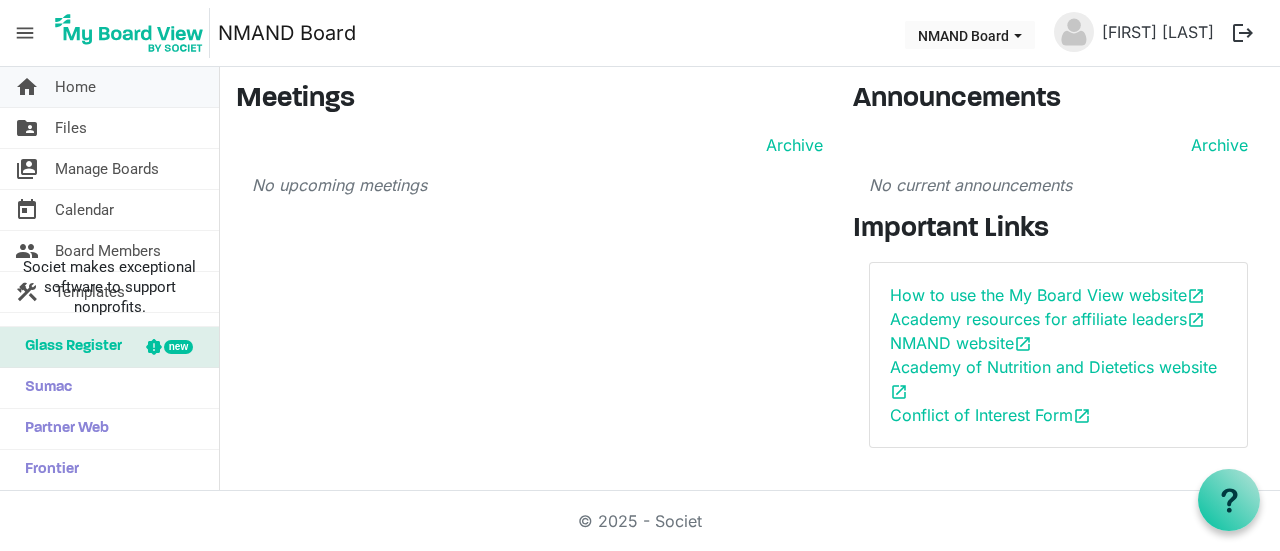 click on "Home" at bounding box center (75, 87) 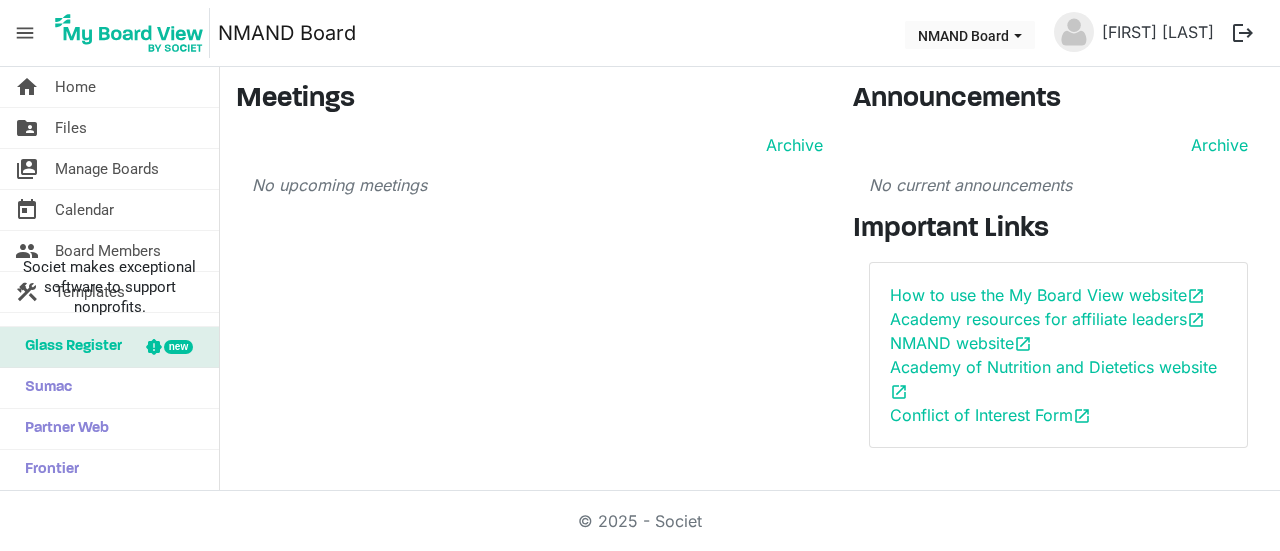 scroll, scrollTop: 0, scrollLeft: 0, axis: both 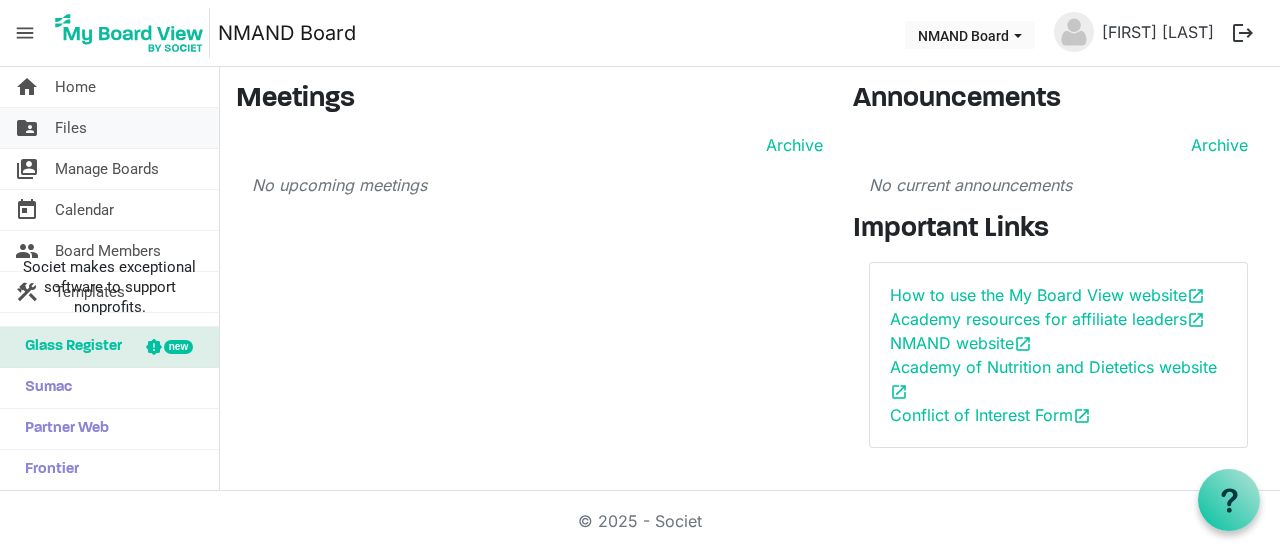 click on "Files" at bounding box center (71, 128) 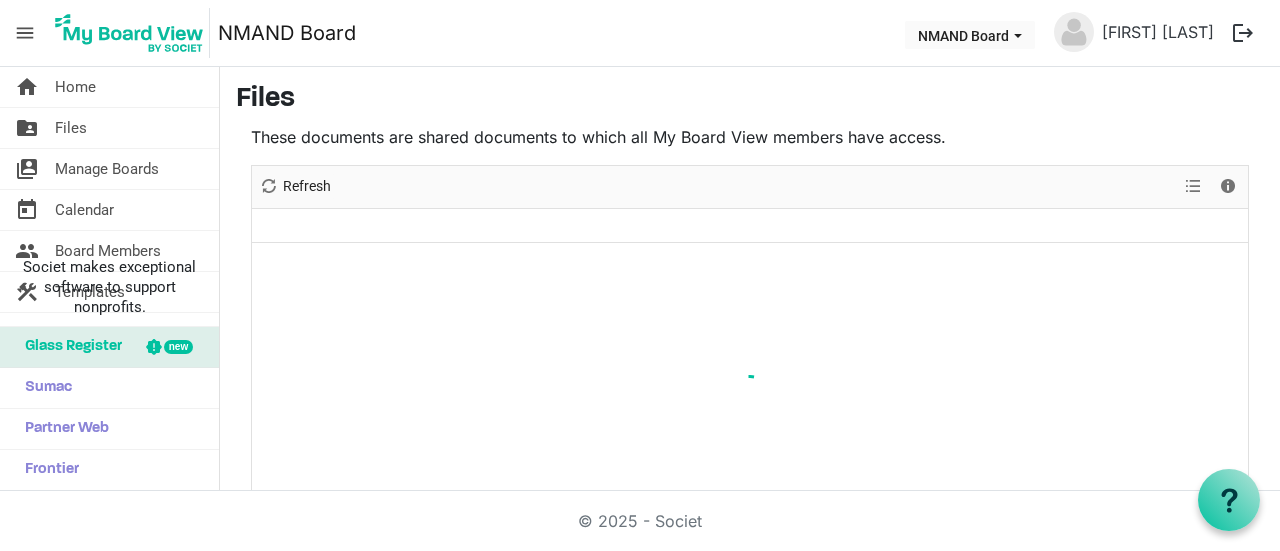 scroll, scrollTop: 0, scrollLeft: 0, axis: both 